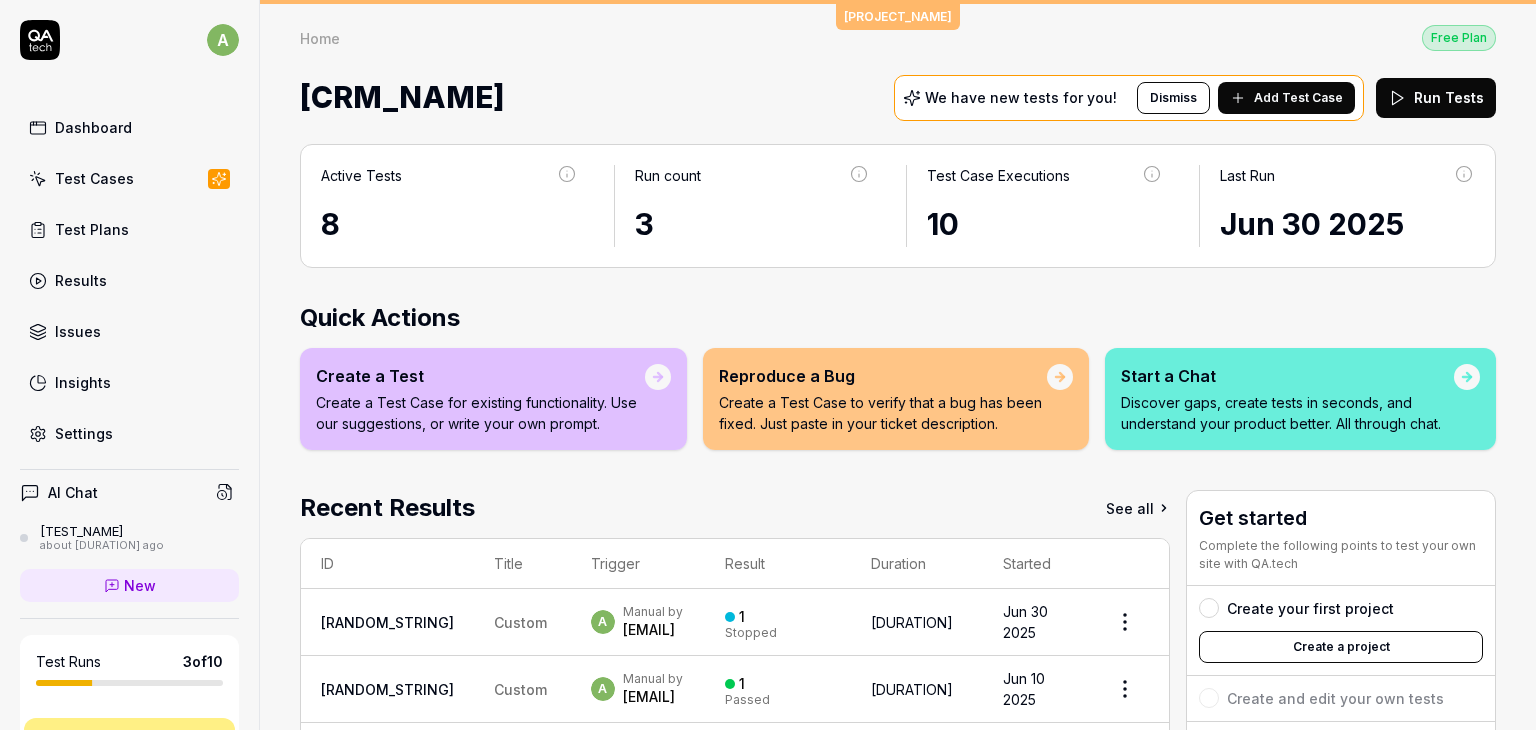 scroll, scrollTop: 0, scrollLeft: 0, axis: both 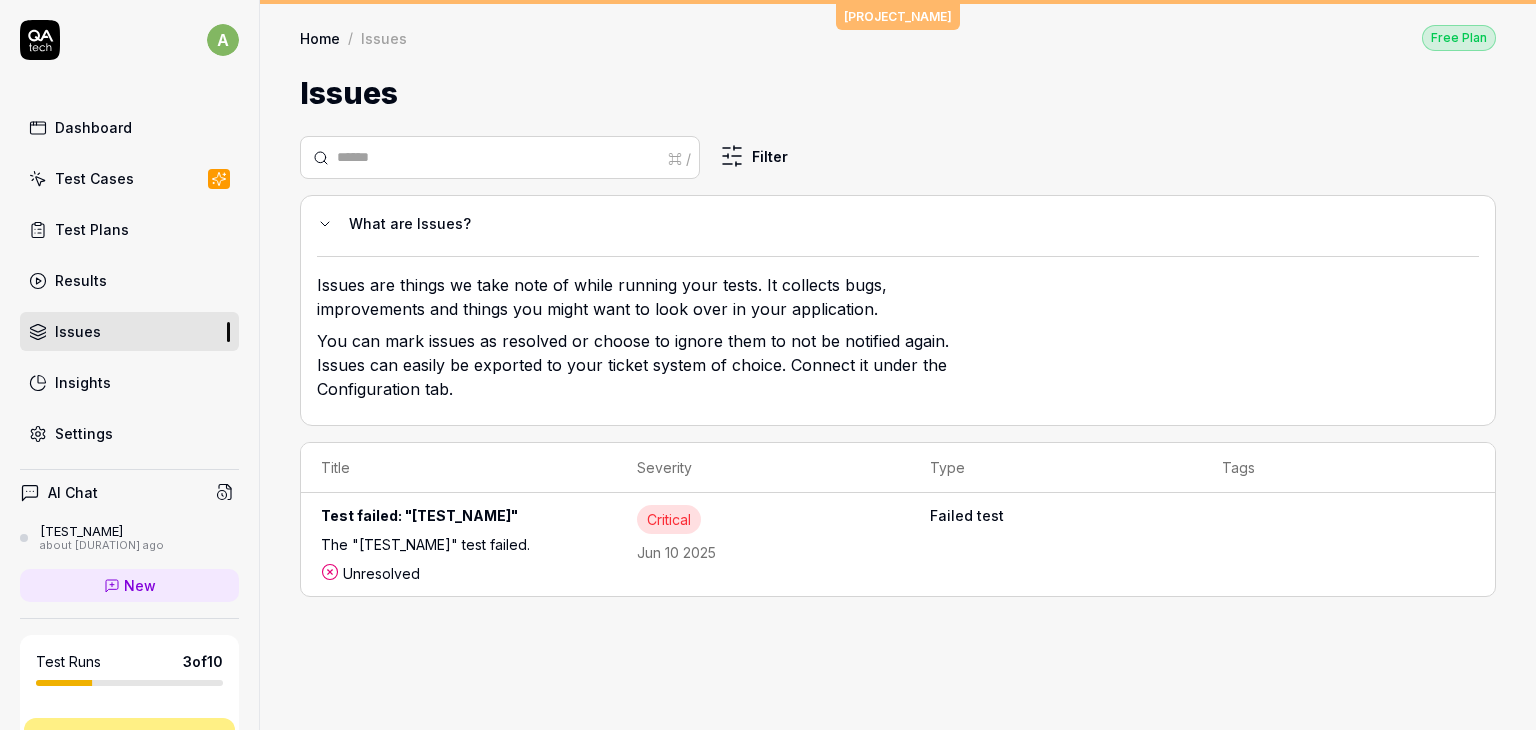click on "Dashboard Test Cases Test Plans Results Issues Insights Settings" at bounding box center [129, 280] 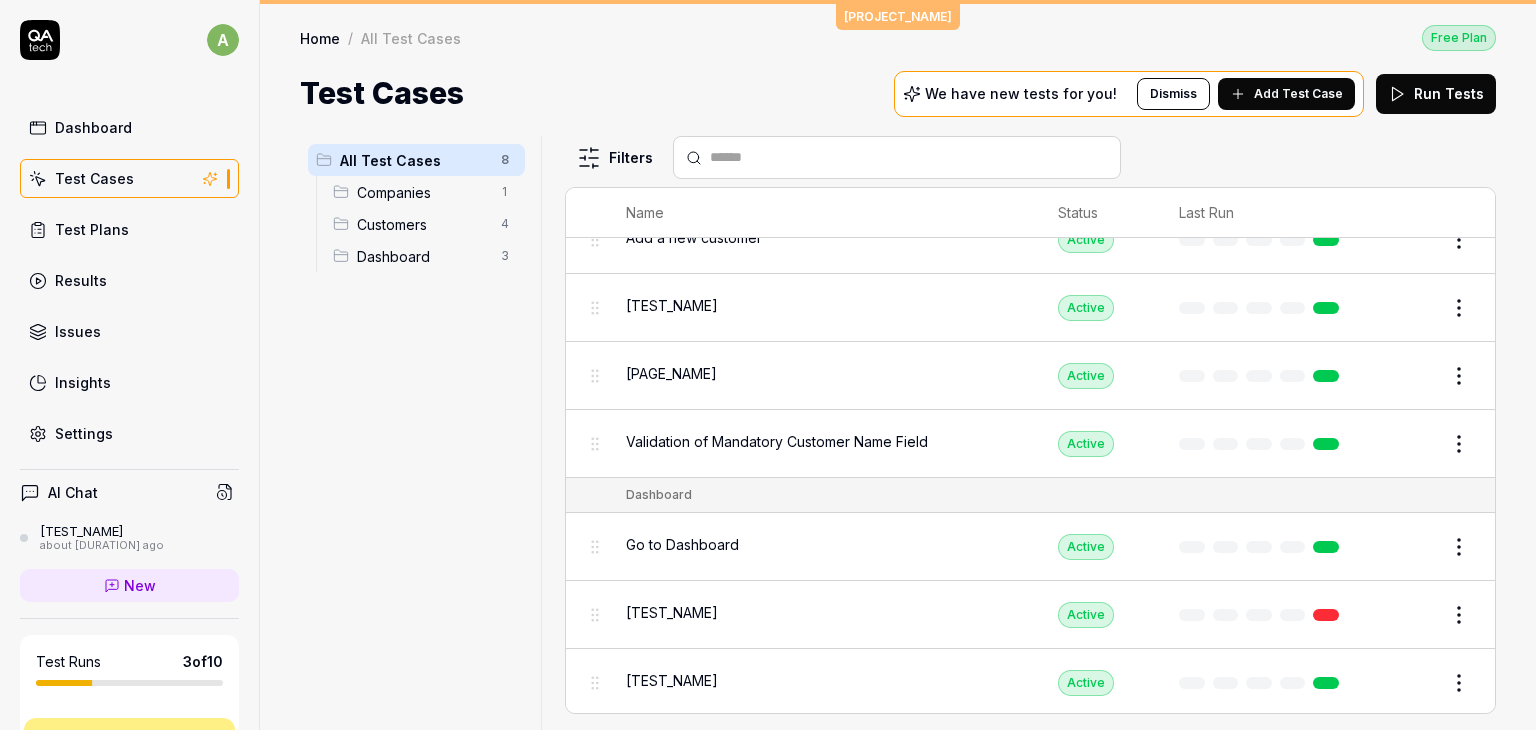 scroll, scrollTop: 0, scrollLeft: 0, axis: both 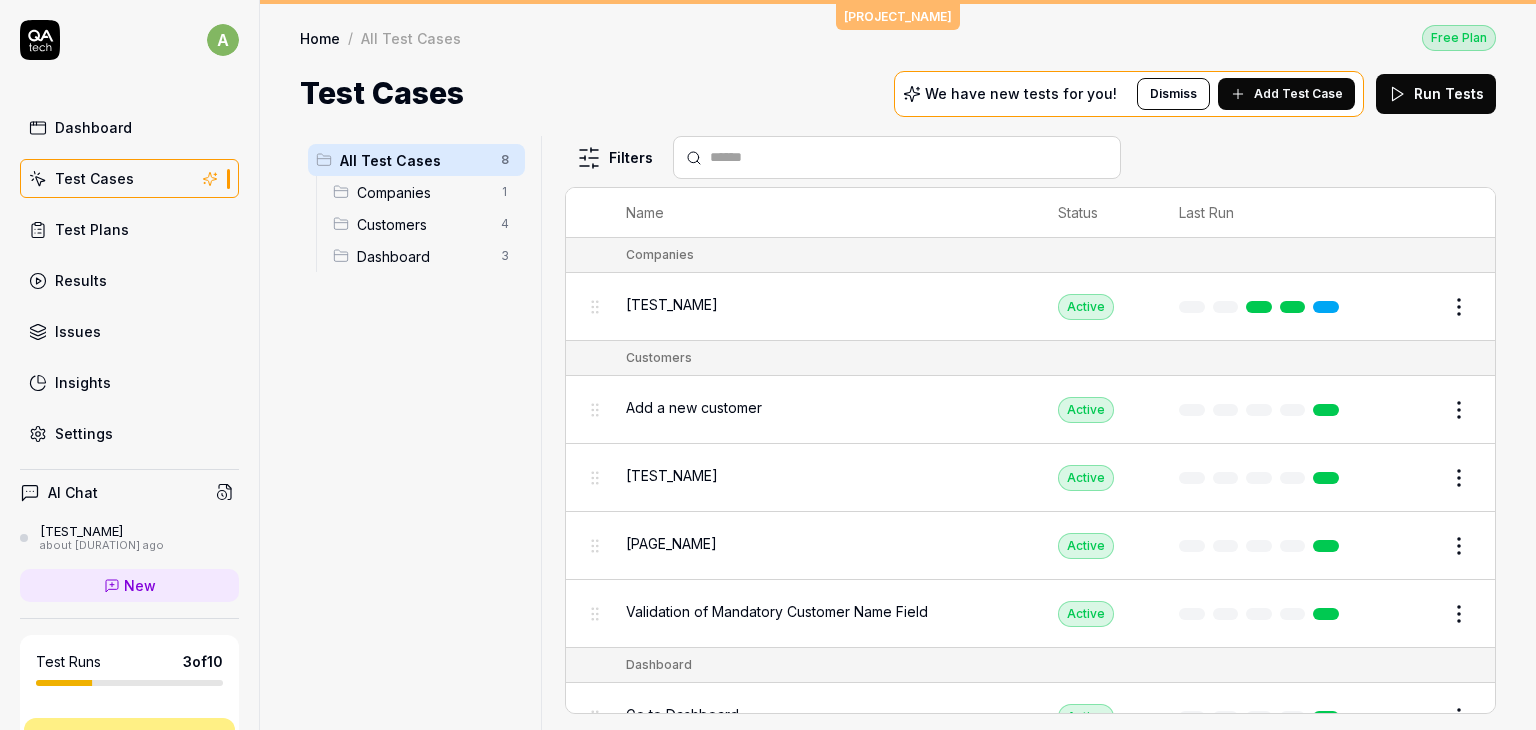 click on "Customers" at bounding box center (423, 224) 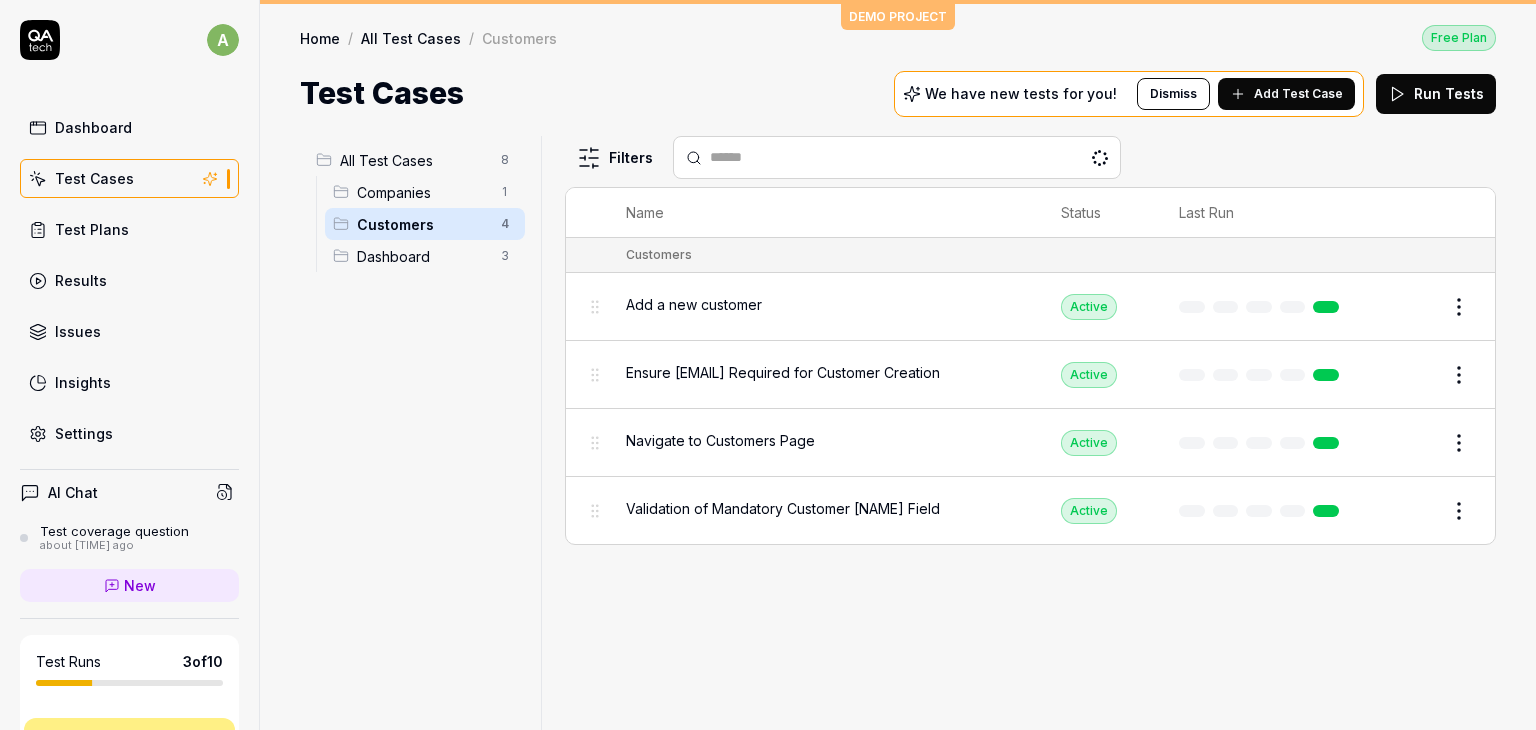 scroll, scrollTop: 0, scrollLeft: 0, axis: both 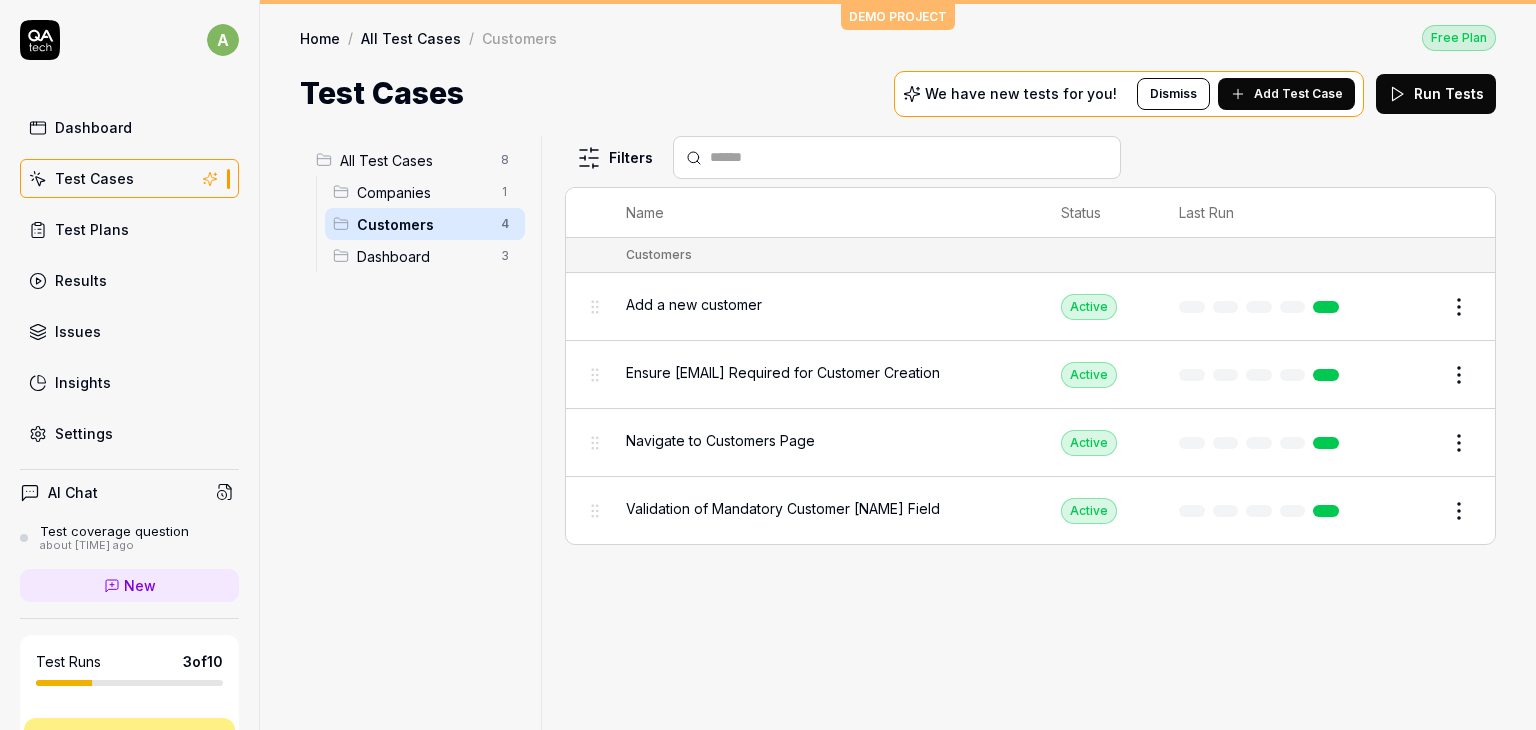 click on "Dashboard 3" at bounding box center [425, 256] 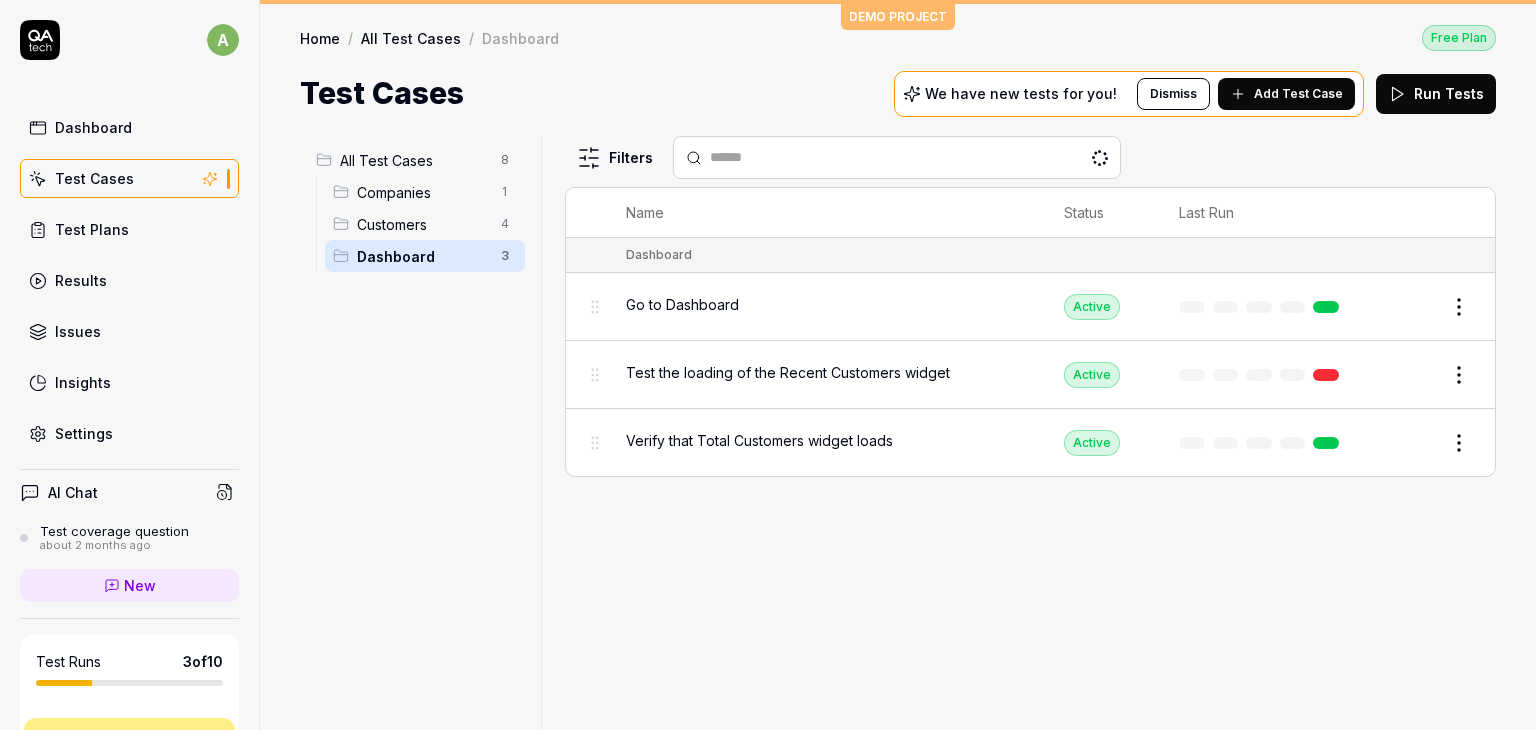 scroll, scrollTop: 0, scrollLeft: 0, axis: both 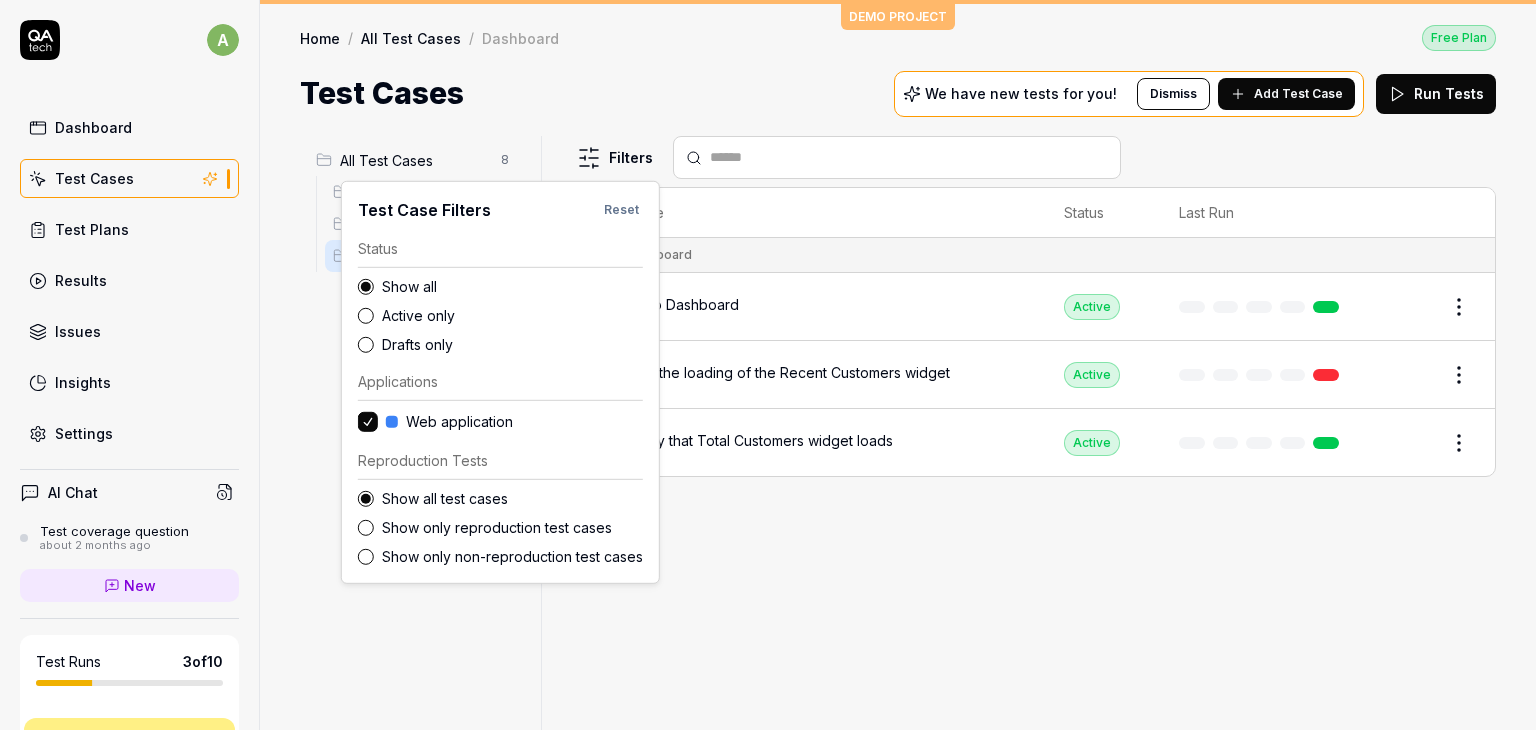 click on "a Dashboard Test Cases Test Plans Results Issues Insights Settings AI Chat Test coverage question about 2 months ago New Test Runs 3 of 10 This is just a trial, upgrade for more tests! You have almost reached the limit for the trial. Upgrade Now Book a call with us Documentation M [COMPANY] Demo CRM Collapse Sidebar DEMO PROJECT Home / All Test Cases / Dashboard Free Plan Home / All Test Cases / Dashboard Free Plan Test Cases We have new tests for you! Dismiss Add Test Case Run Tests All Test Cases 8 Companies 1 Customers 4 Dashboard 3 Filters Name Status Last Run Dashboard Go to Dashboard Active Edit Test the loading of the Recent Customers widget Active Edit Verify that Total Customers widget loads Active Edit
To pick up a draggable item, press the space bar.
While dragging, use the arrow keys to move the item.
Press space again to drop the item in its new position, or press escape to cancel.
Test Case Filters Reset Status Show all Active only Drafts only Applications Web application" at bounding box center [768, 365] 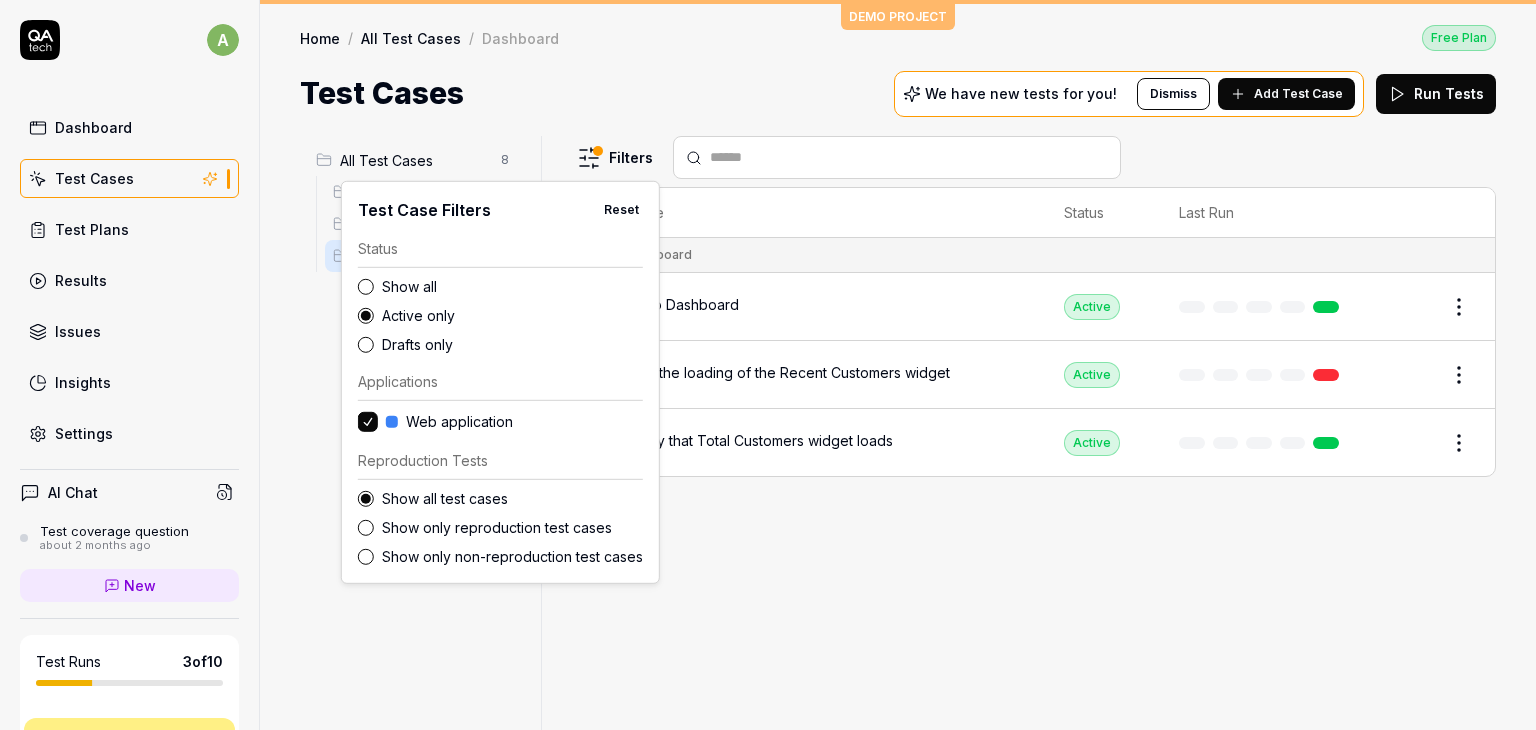 click on "a Dashboard Test Cases Test Plans Results Issues Insights Settings AI Chat Test coverage question about 2 months ago New Test Runs 3  of  10 This is just a trial, upgrade for more tests! You have almost reached the limit for the trial. Upgrade Now Book a call with us Documentation M Myorg Demo CRM Collapse Sidebar DEMO PROJECT Home / All Test Cases / Dashboard Free Plan Home / All Test Cases / Dashboard Free Plan Test Cases We have new tests for you! Dismiss Add Test Case Run Tests All Test Cases 8 Companies 1 Customers 4 Dashboard 3 Filters Name Status Last Run Dashboard Go to Dashboard Active Edit Test the loading of the Recent Customers widget Active Edit Verify that Total Customers widget loads Active Edit
To pick up a draggable item, press the space bar.
While dragging, use the arrow keys to move the item.
Press space again to drop the item in its new position, or press escape to cancel.
Test Case Filters Reset Status Show all Active only Drafts only Applications Web application" at bounding box center [768, 365] 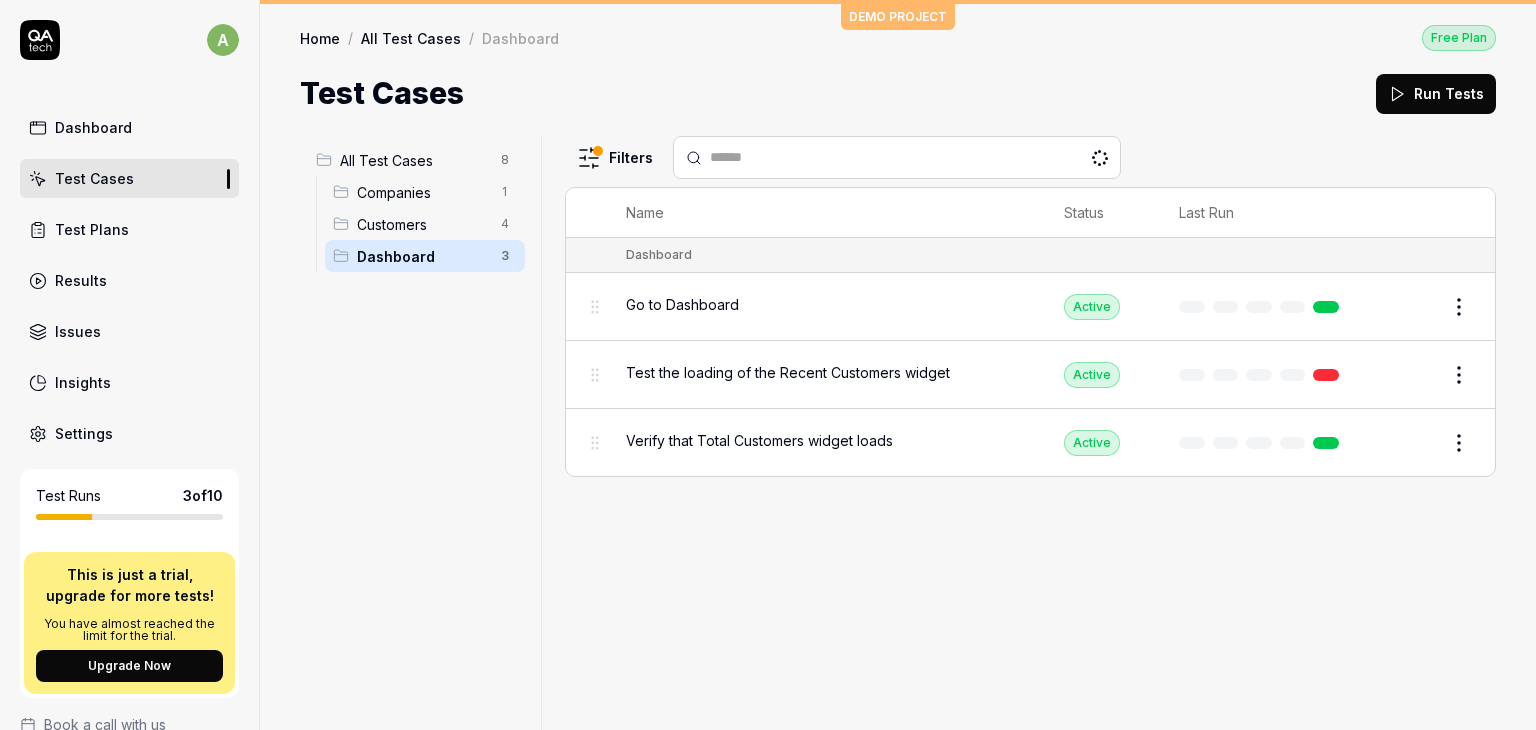 scroll, scrollTop: 0, scrollLeft: 0, axis: both 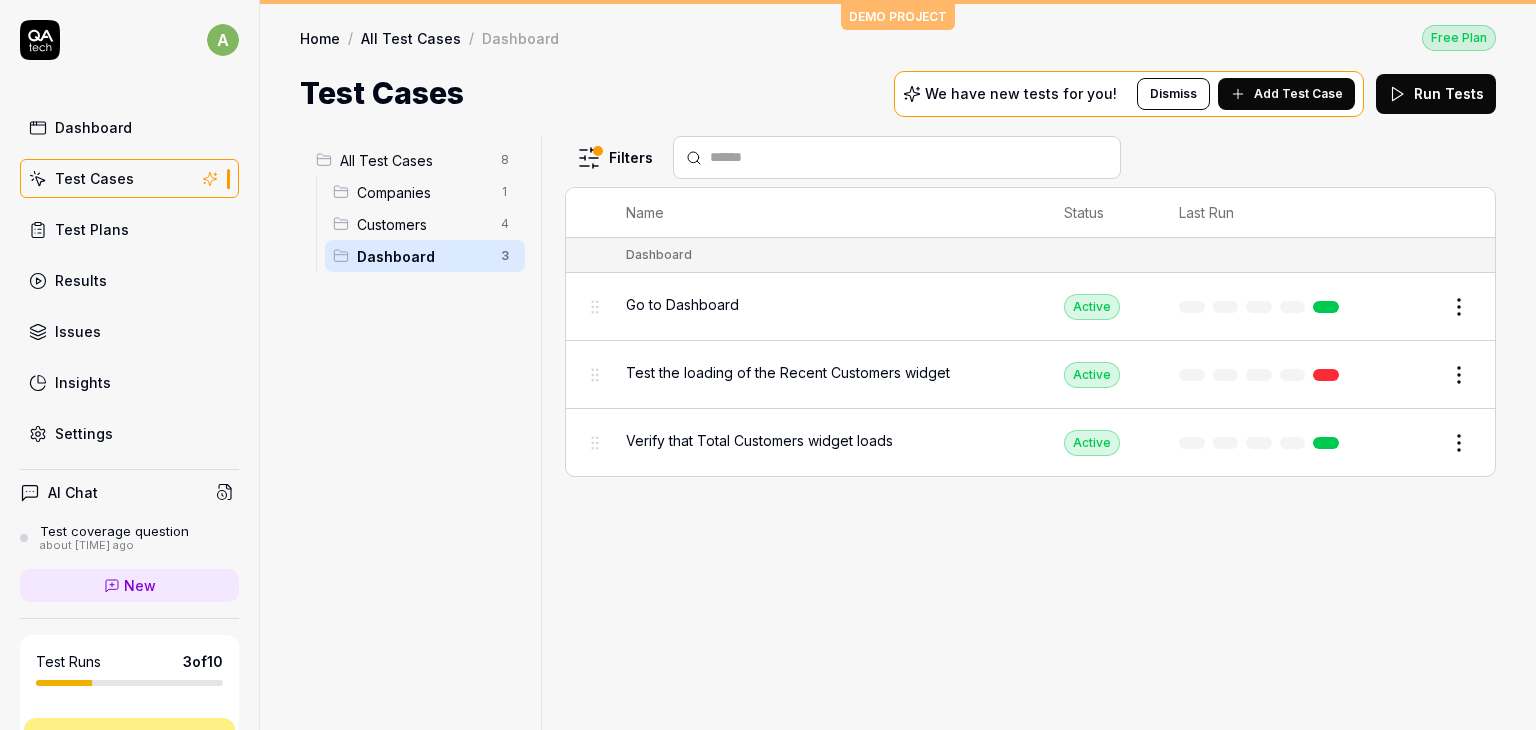 click on "Issues" at bounding box center [78, 331] 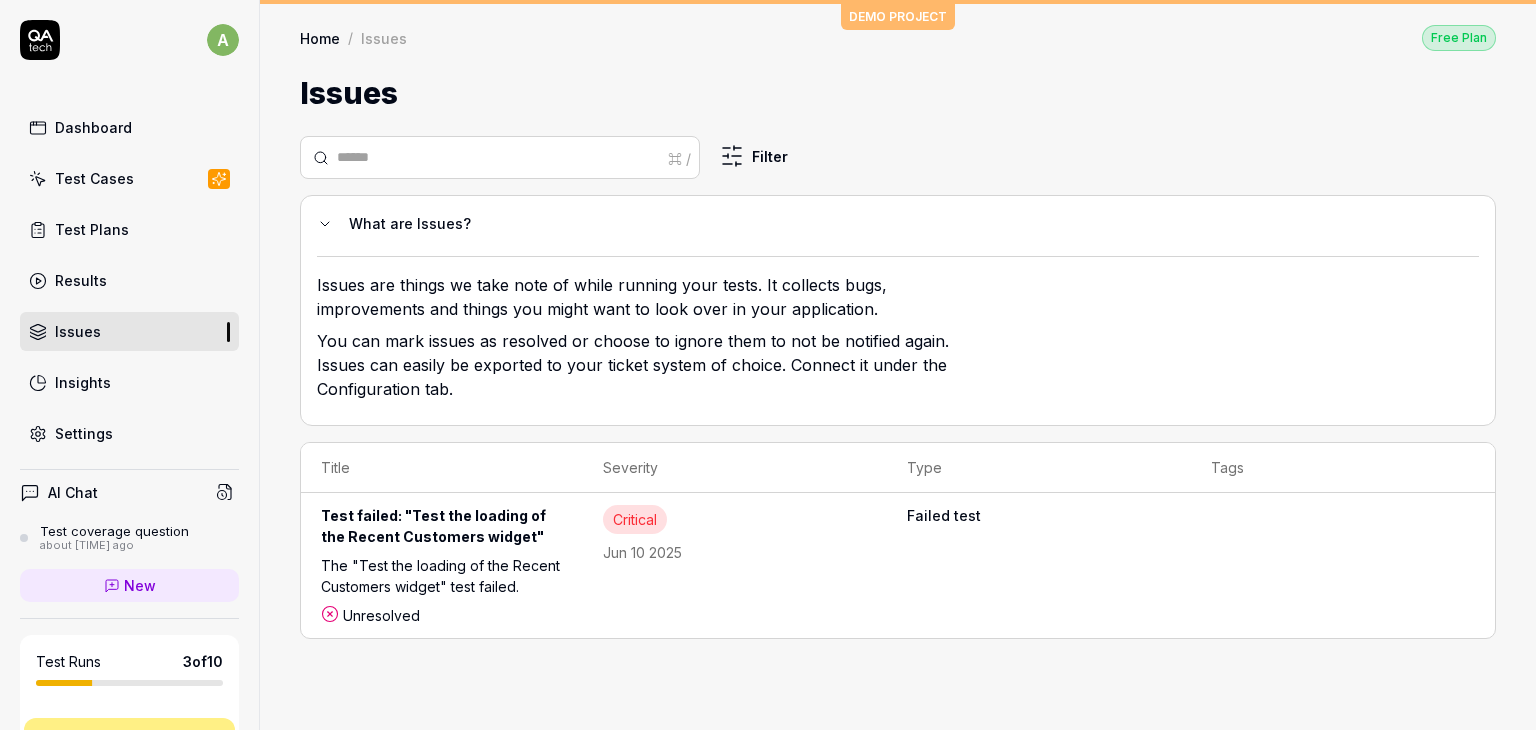 click on "Dashboard Test Cases Test Plans Results Issues Insights Settings" at bounding box center (129, 280) 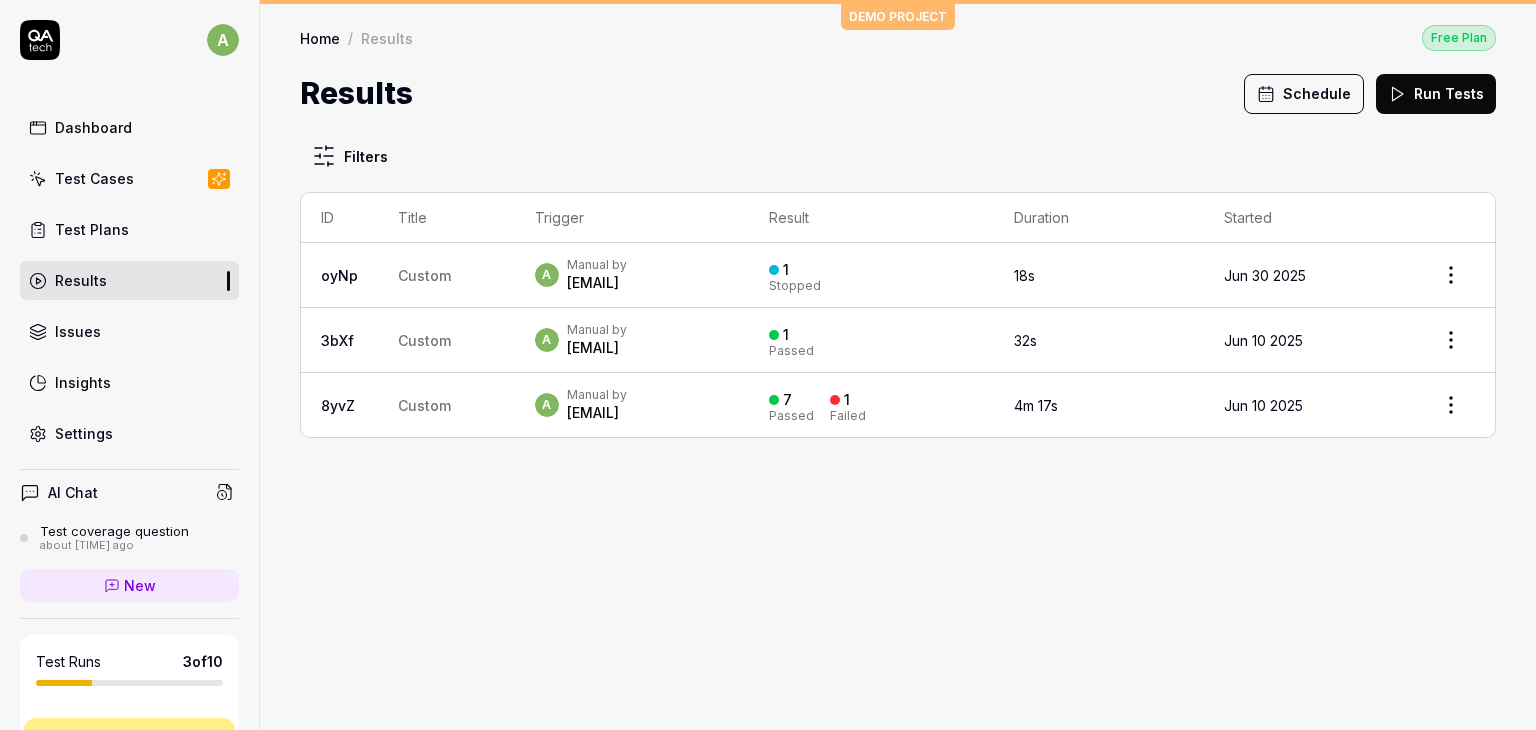 click on "Test Plans" at bounding box center [129, 229] 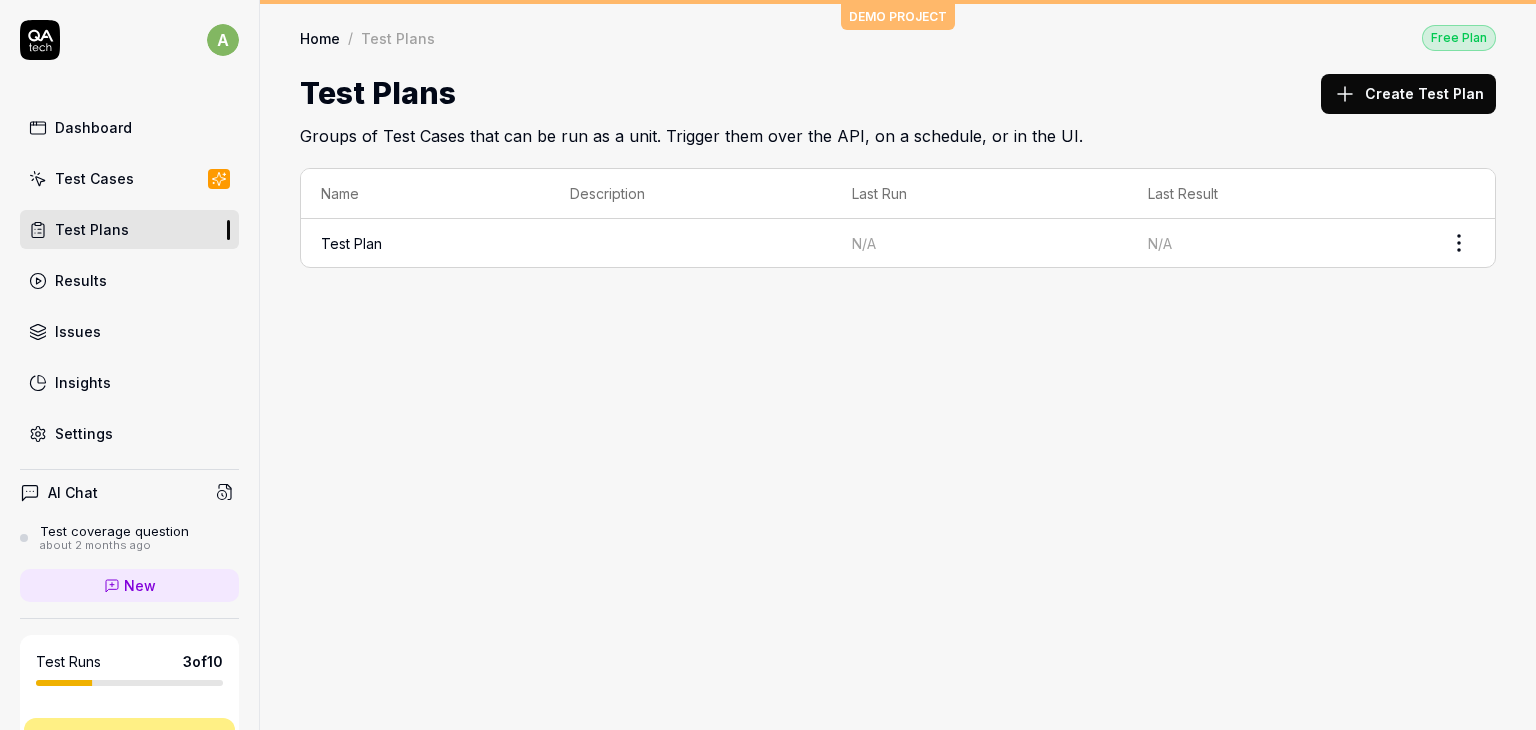 scroll, scrollTop: 0, scrollLeft: 0, axis: both 